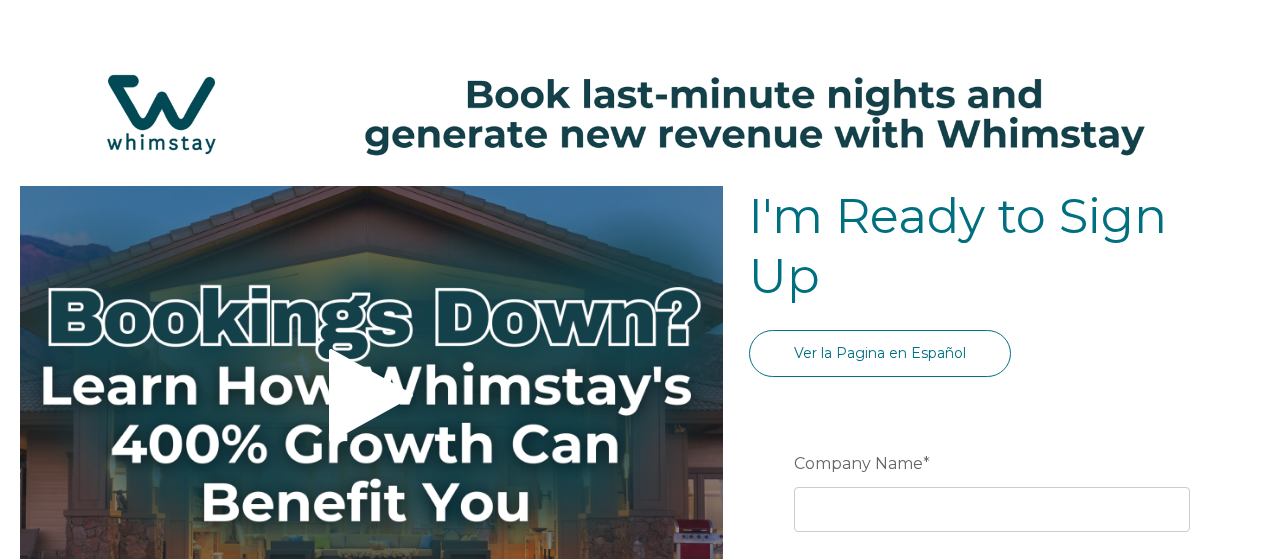 select on "US" 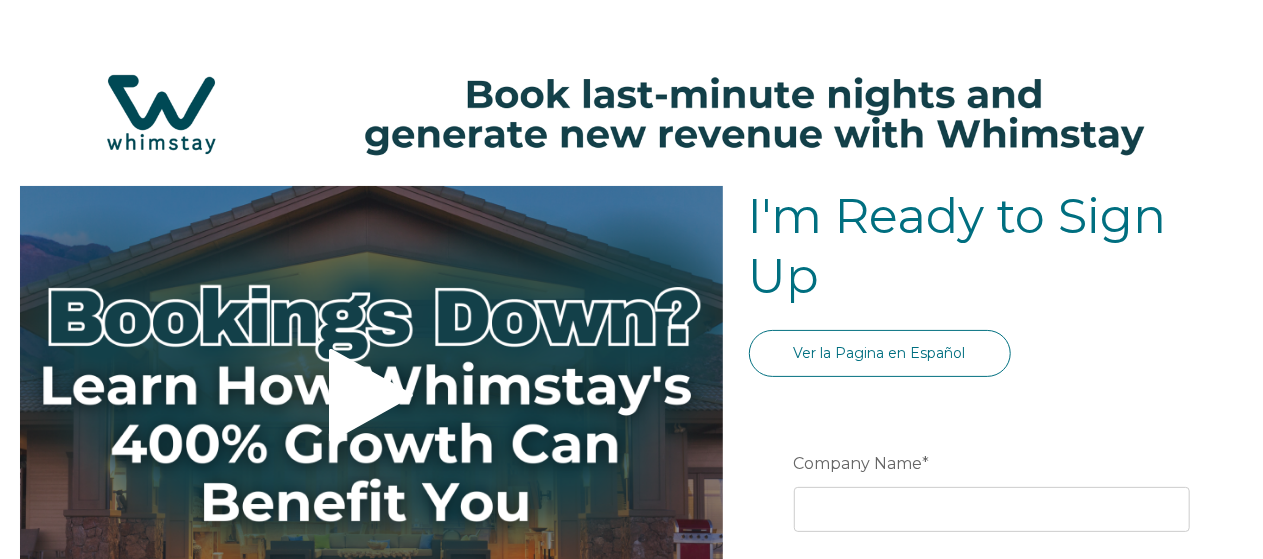 scroll, scrollTop: 489, scrollLeft: 0, axis: vertical 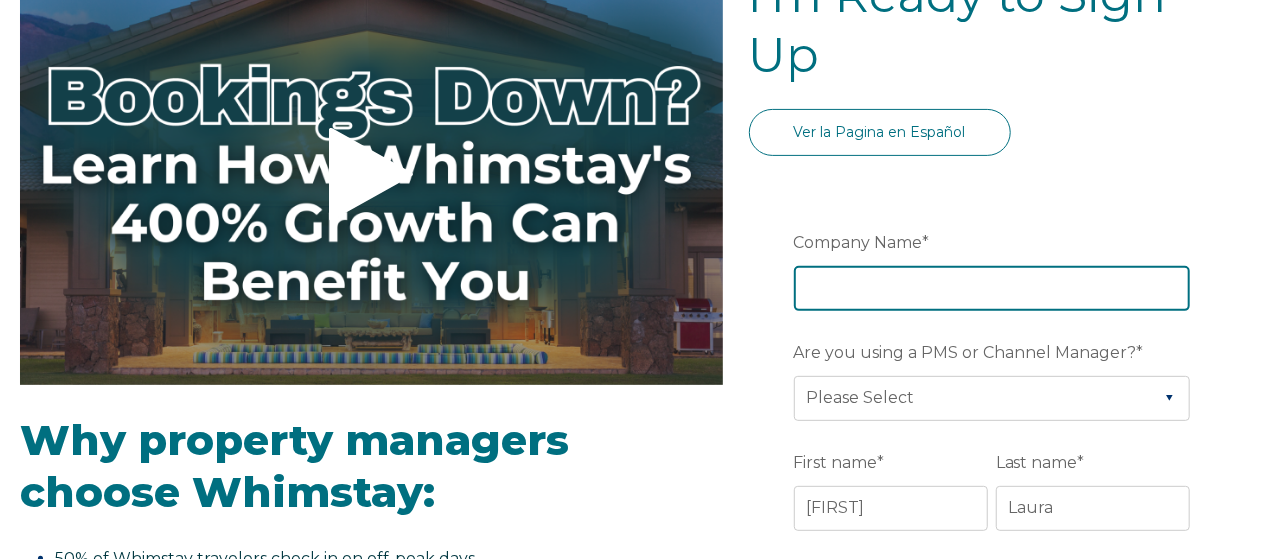 click on "Company Name *" at bounding box center (992, 288) 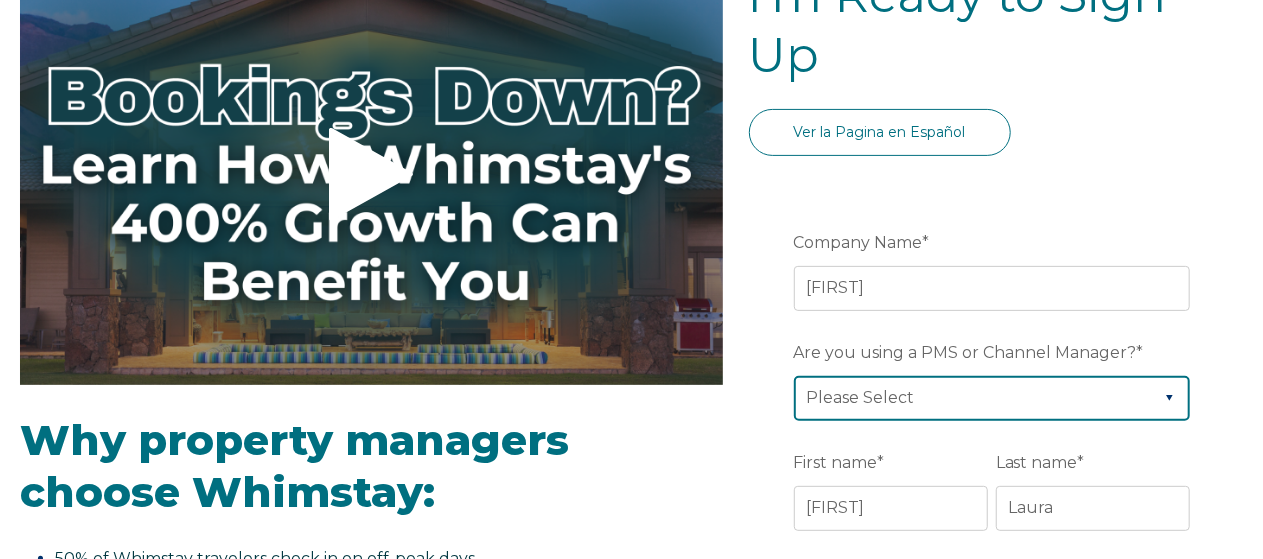 click on "Please Select Barefoot BookingPal Boost Brightside CiiRUS Escapia Guesty Hostaway Hostfully Hostify Lodgify NextPax/NxtBeds OwnerRez PMS or CM Not Listed Rentals United/Quick Connect Streamline Track Airbnb" at bounding box center (992, 398) 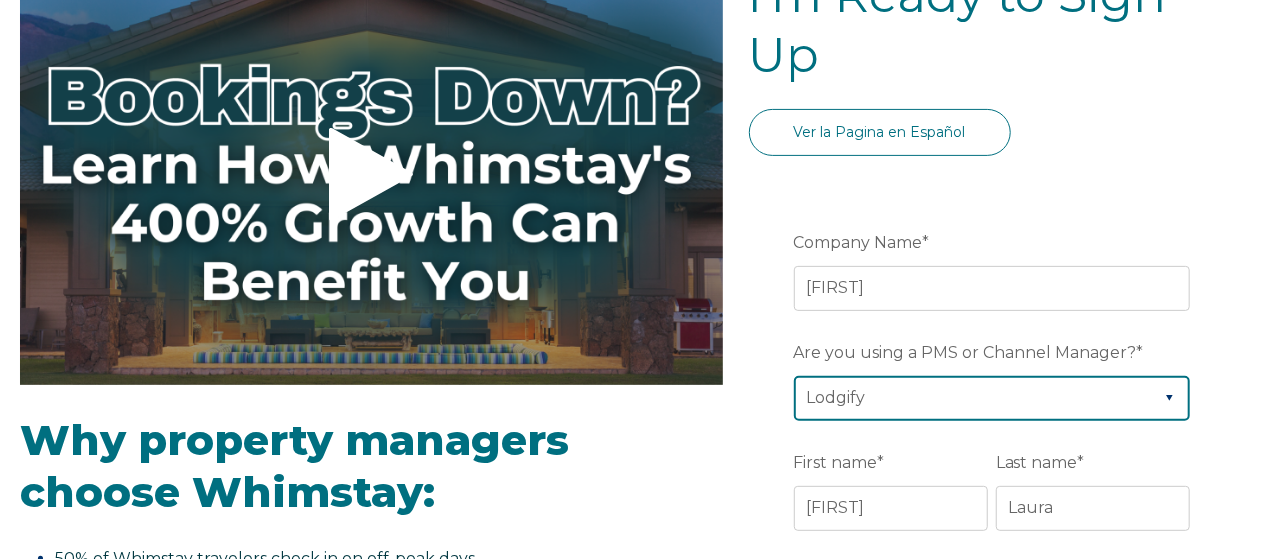 click on "Please Select Barefoot BookingPal Boost Brightside CiiRUS Escapia Guesty Hostaway Hostfully Hostify Lodgify NextPax/NxtBeds OwnerRez PMS or CM Not Listed Rentals United/Quick Connect Streamline Track Airbnb" at bounding box center [992, 398] 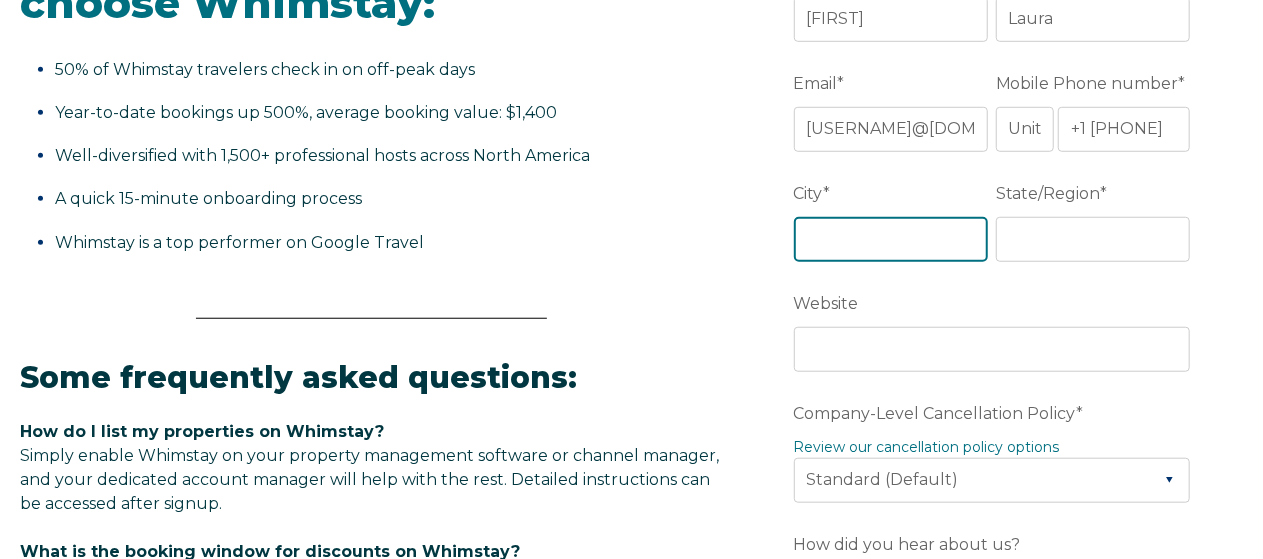 click on "City *" at bounding box center (891, 239) 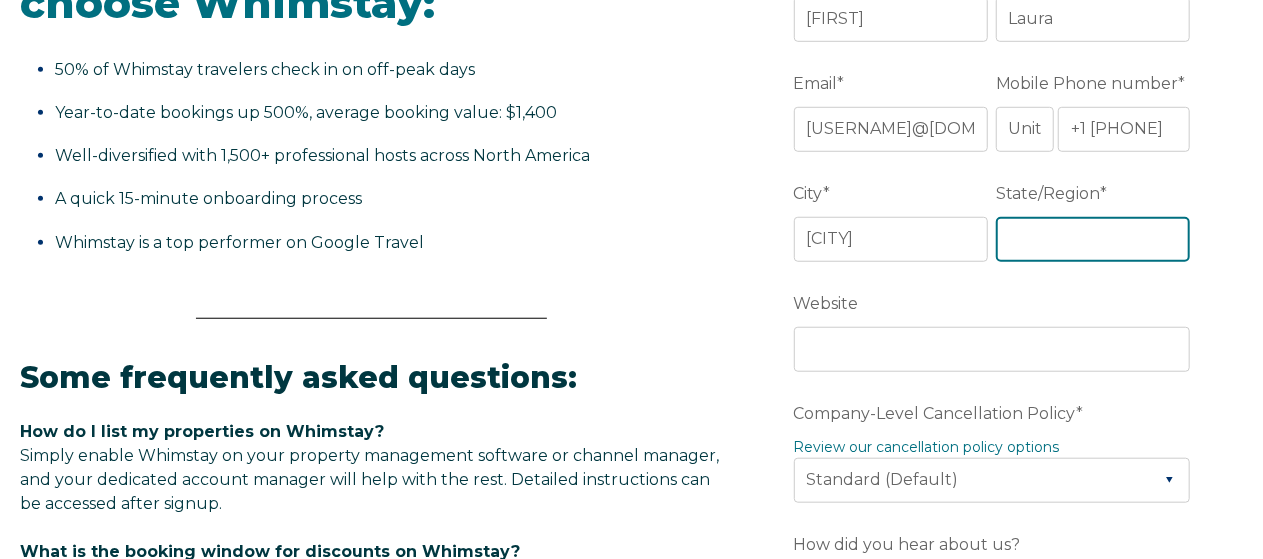 click on "State/Region *" at bounding box center [1093, 239] 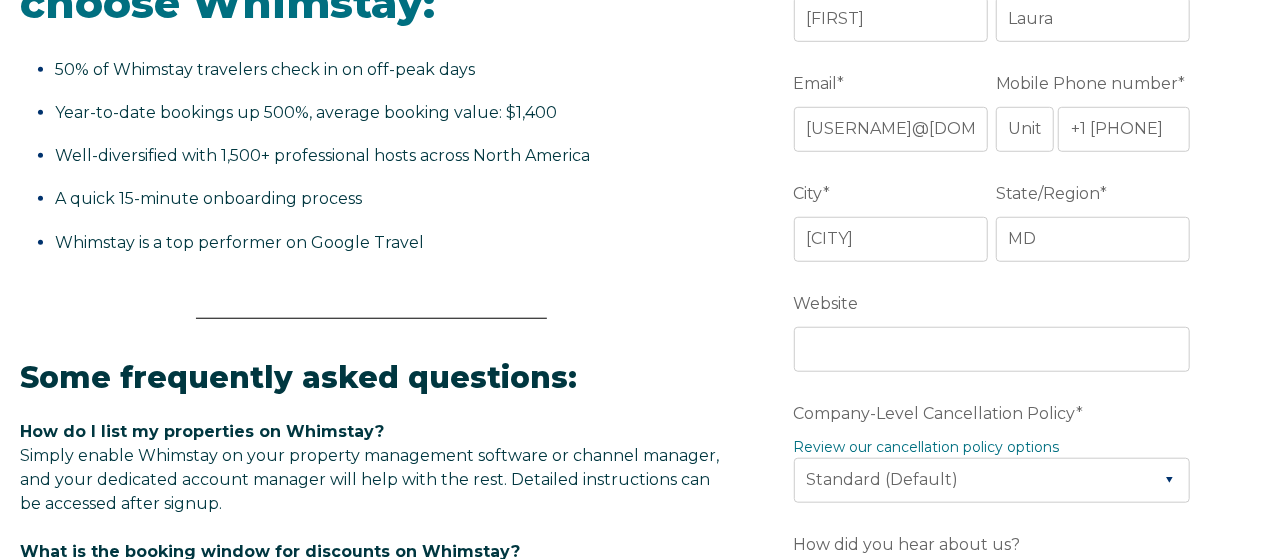 drag, startPoint x: 1040, startPoint y: 318, endPoint x: 1031, endPoint y: 347, distance: 30.364452 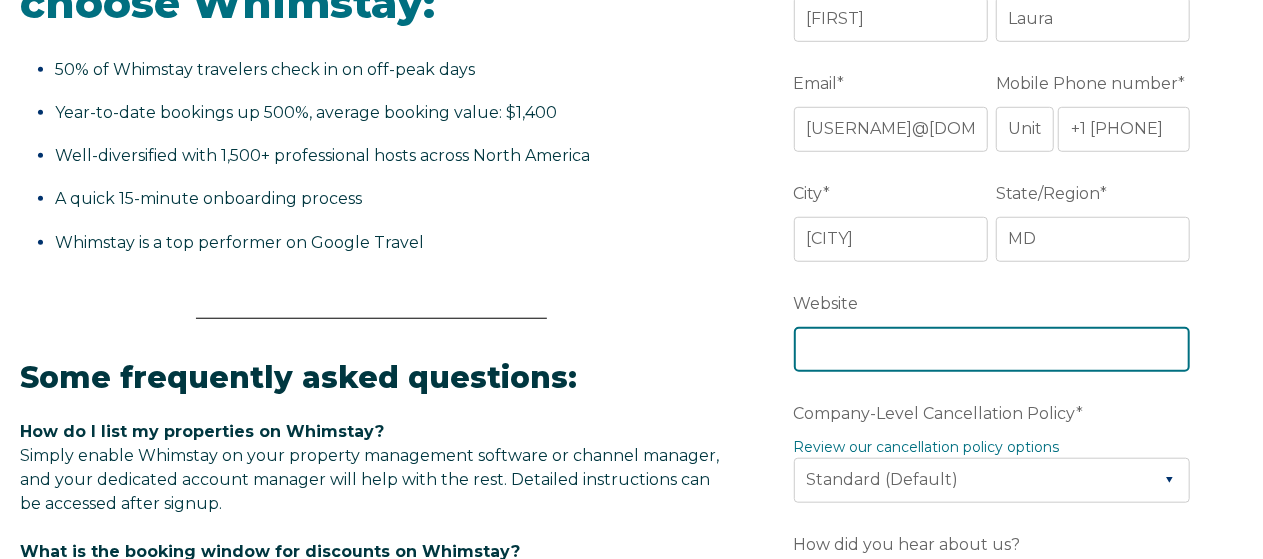 click on "Website" at bounding box center (992, 349) 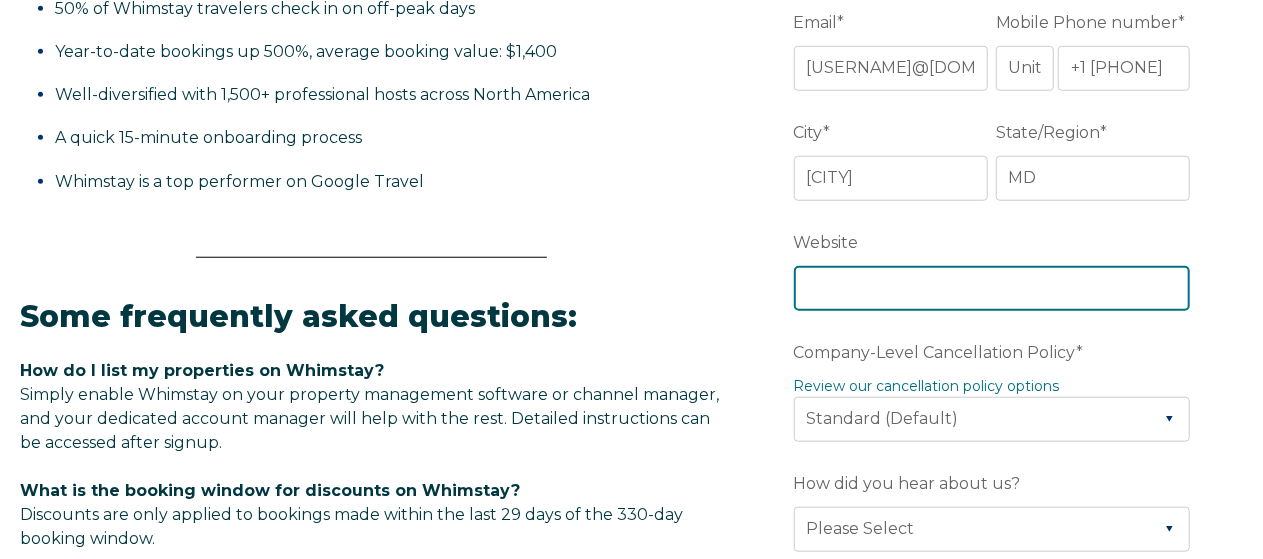 scroll, scrollTop: 783, scrollLeft: 0, axis: vertical 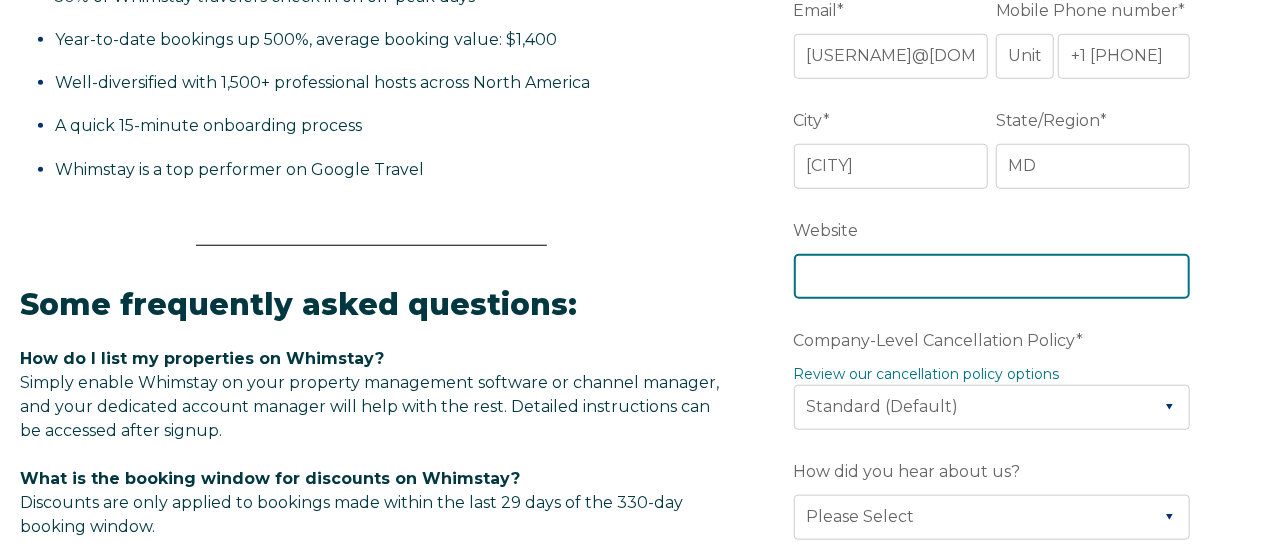 click on "Website" at bounding box center (992, 276) 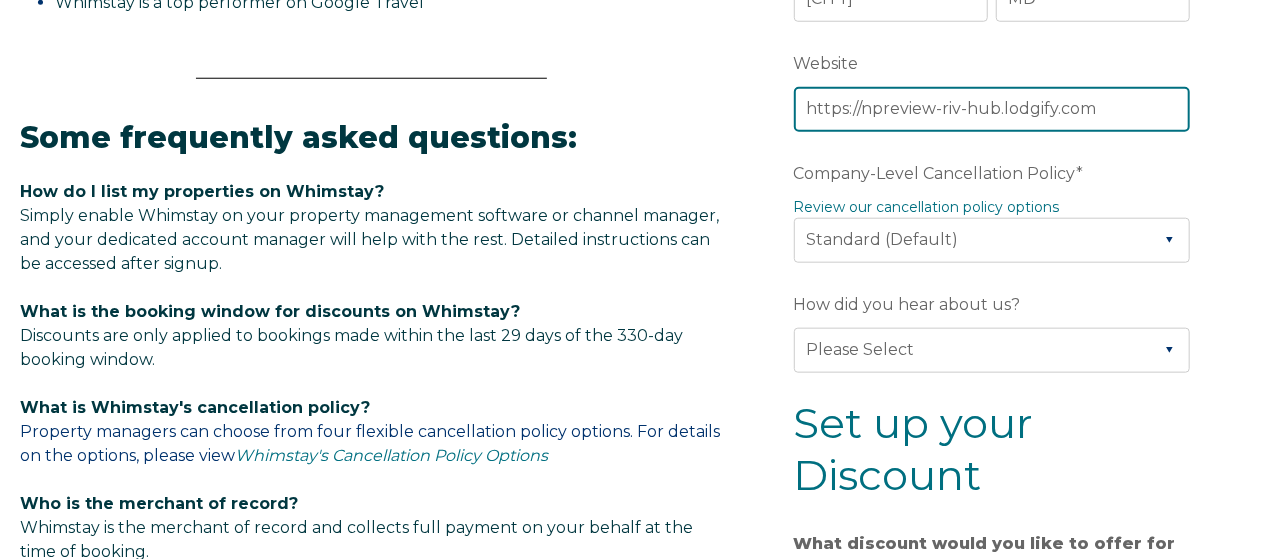 scroll, scrollTop: 1012, scrollLeft: 0, axis: vertical 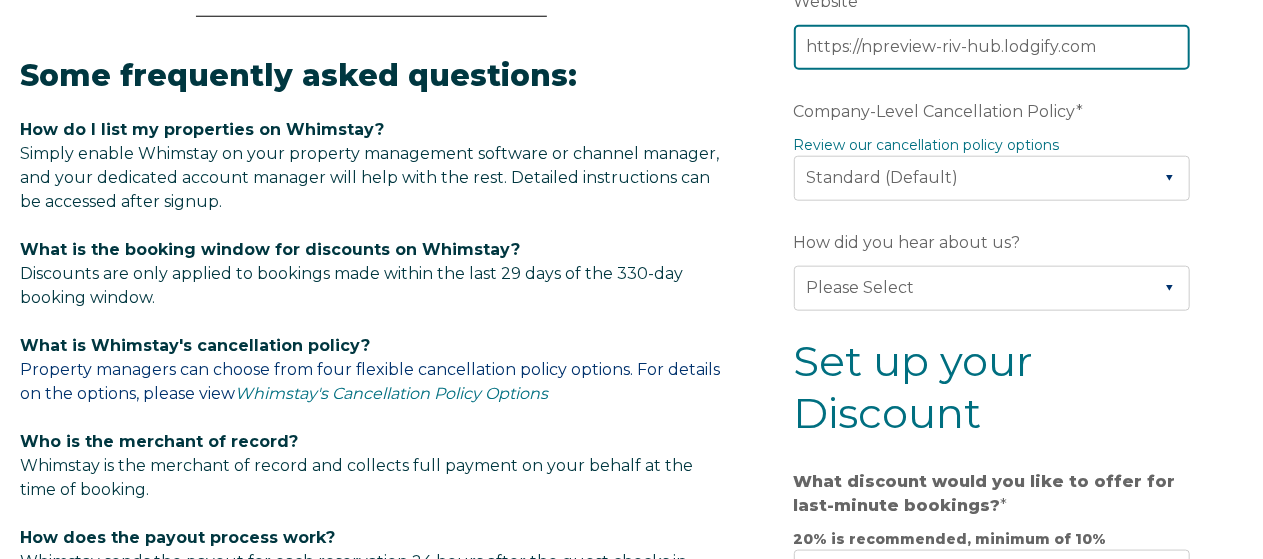 type on "https://npreview-riv-hub.lodgify.com" 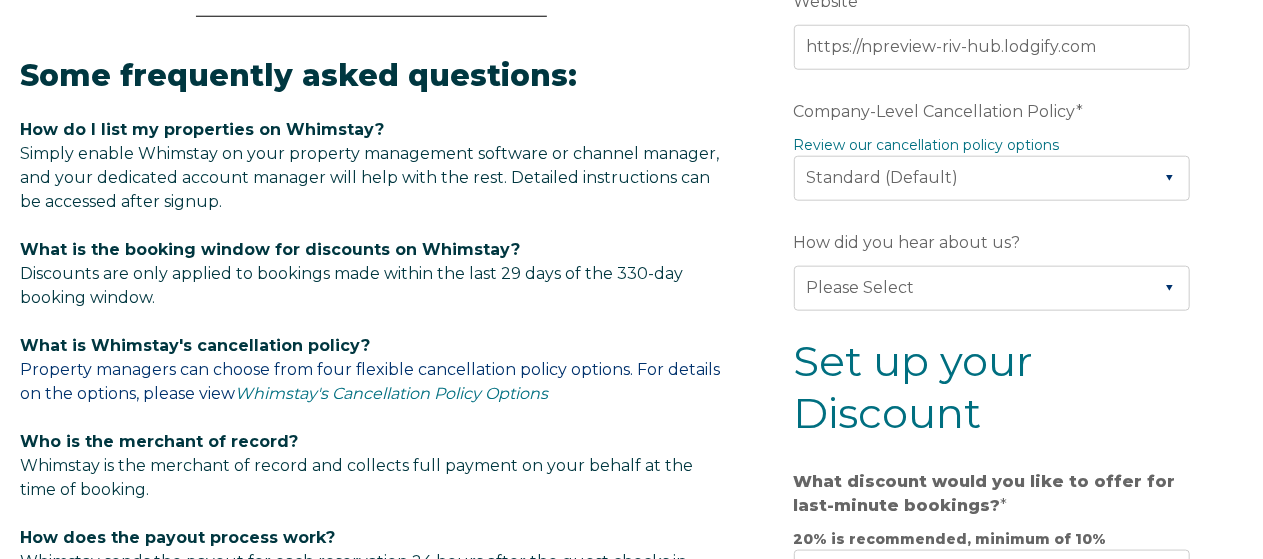 click on "Company-Level Cancellation Policy * Review our cancellation policy options Please Select Partial Standard (Default) Moderate Strict" at bounding box center (996, 159) 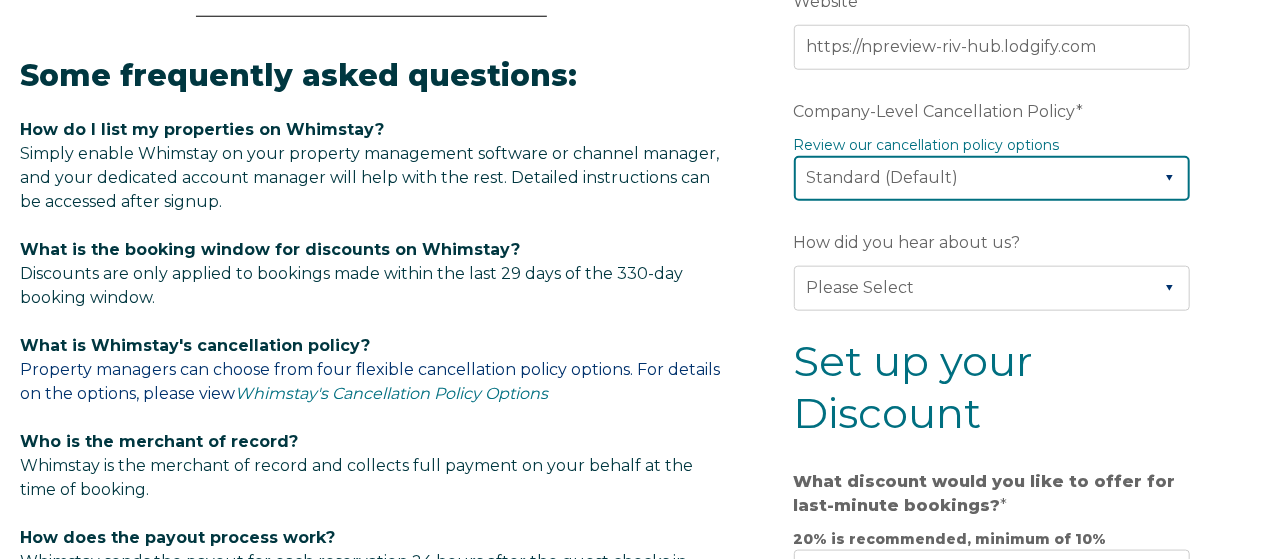 click on "Please Select Partial Standard (Default) Moderate Strict" at bounding box center (992, 178) 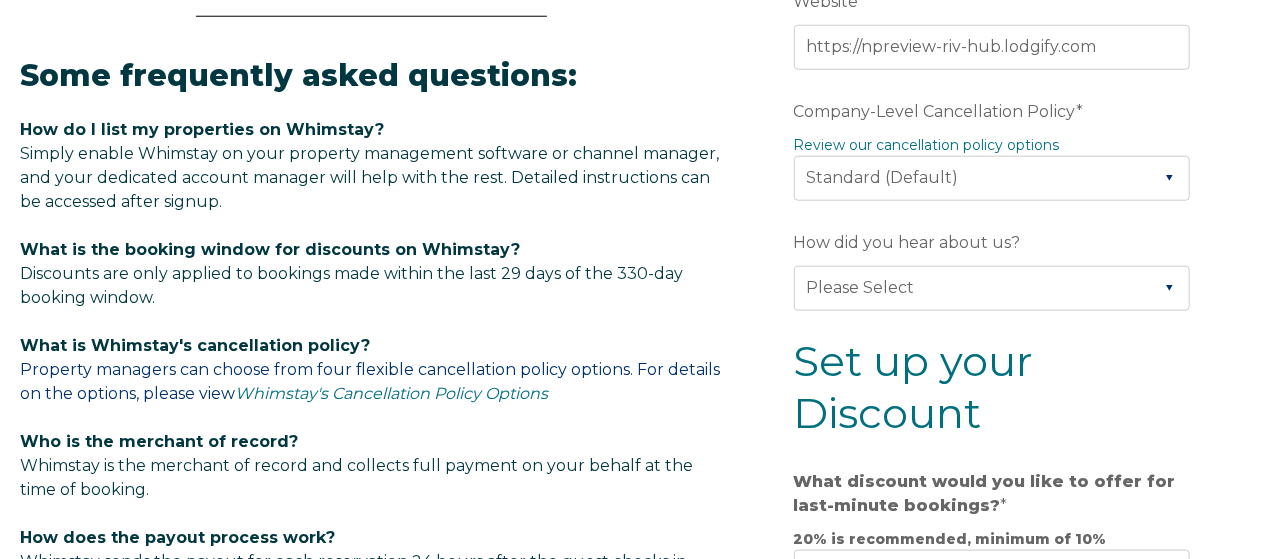 click on "Company-Level Cancellation Policy * Review our cancellation policy options Please Select Partial Standard (Default) Moderate Strict" at bounding box center (996, 147) 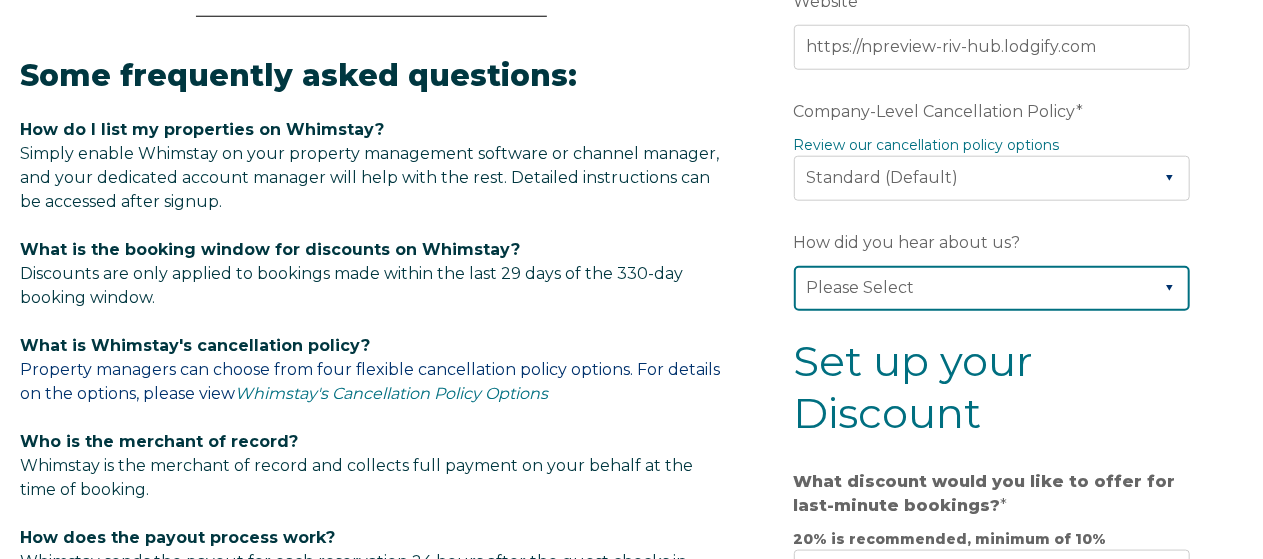 click on "Please Select Found Whimstay through a Google search Direct outreach from a Whimstay team member Saw Whimstay on social media Referred by a friend, colleague, or partner Discovered Whimstay at an event or conference Heard about Whimstay on a podcast Other" at bounding box center [992, 288] 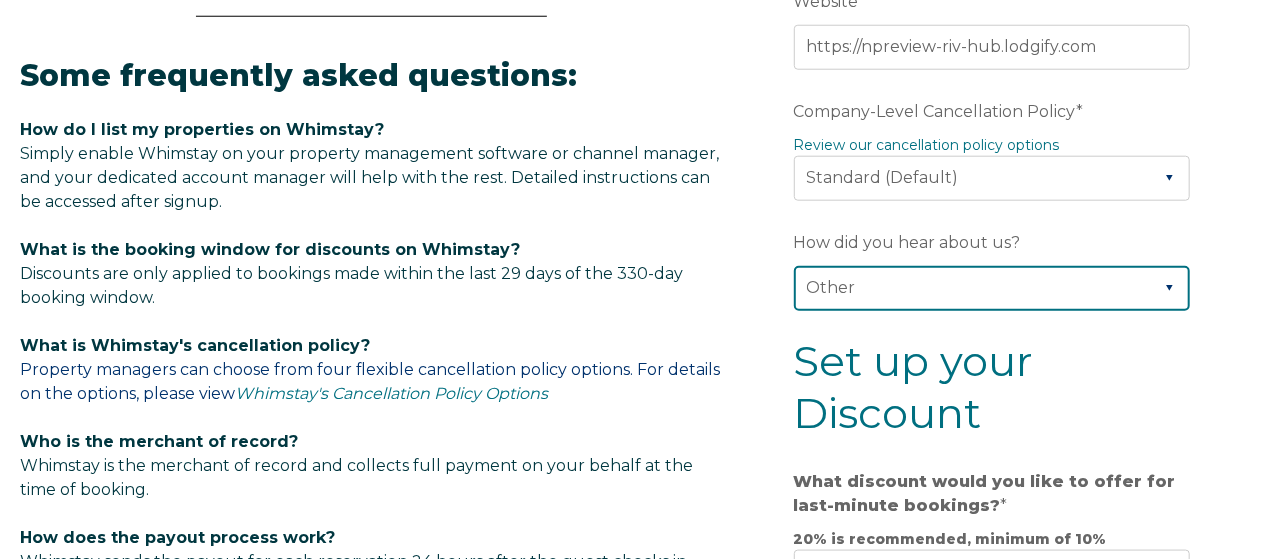 click on "Please Select Found Whimstay through a Google search Direct outreach from a Whimstay team member Saw Whimstay on social media Referred by a friend, colleague, or partner Discovered Whimstay at an event or conference Heard about Whimstay on a podcast Other" at bounding box center [992, 288] 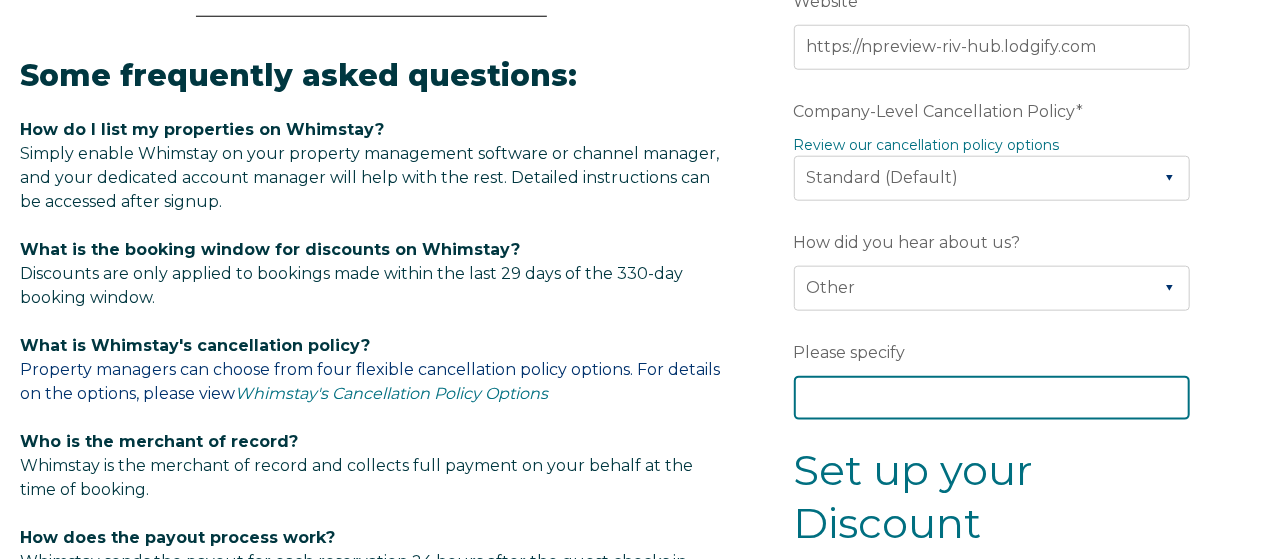 click on "Please specify" at bounding box center (992, 398) 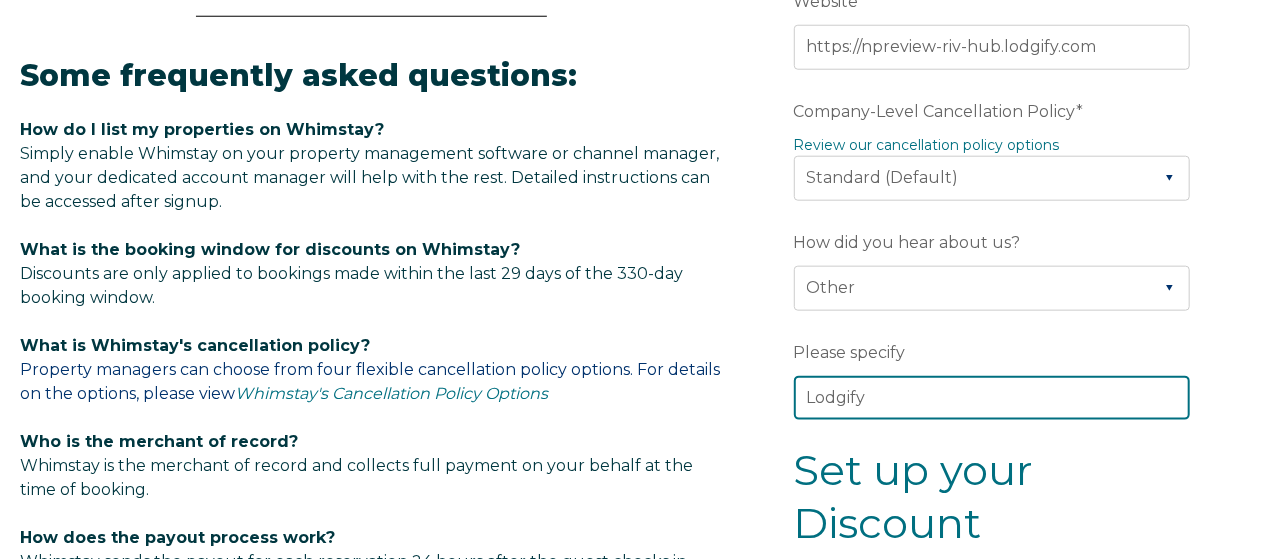 scroll, scrollTop: 1502, scrollLeft: 0, axis: vertical 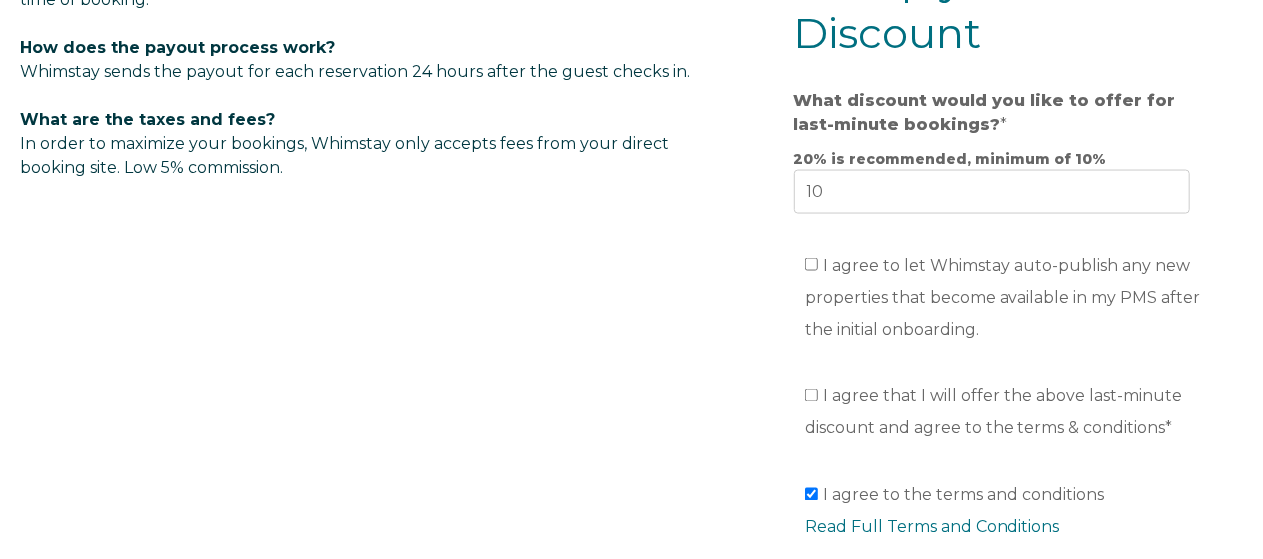 type on "Lodgify" 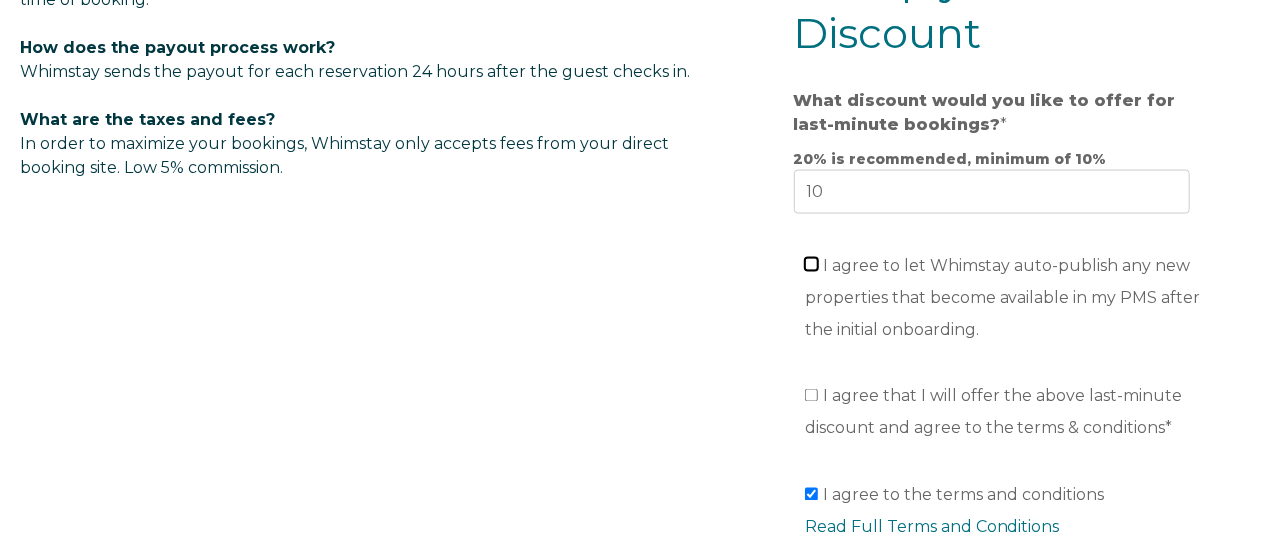 click on "I agree to let Whimstay auto-publish any new properties that become available in my PMS after the initial onboarding." at bounding box center (811, 264) 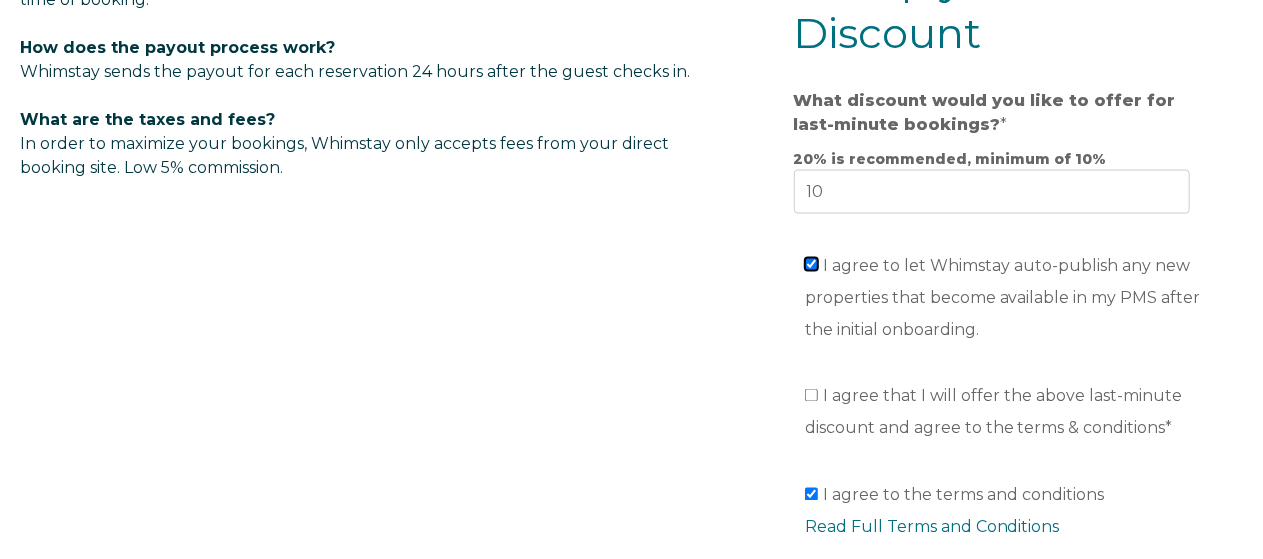 checkbox on "true" 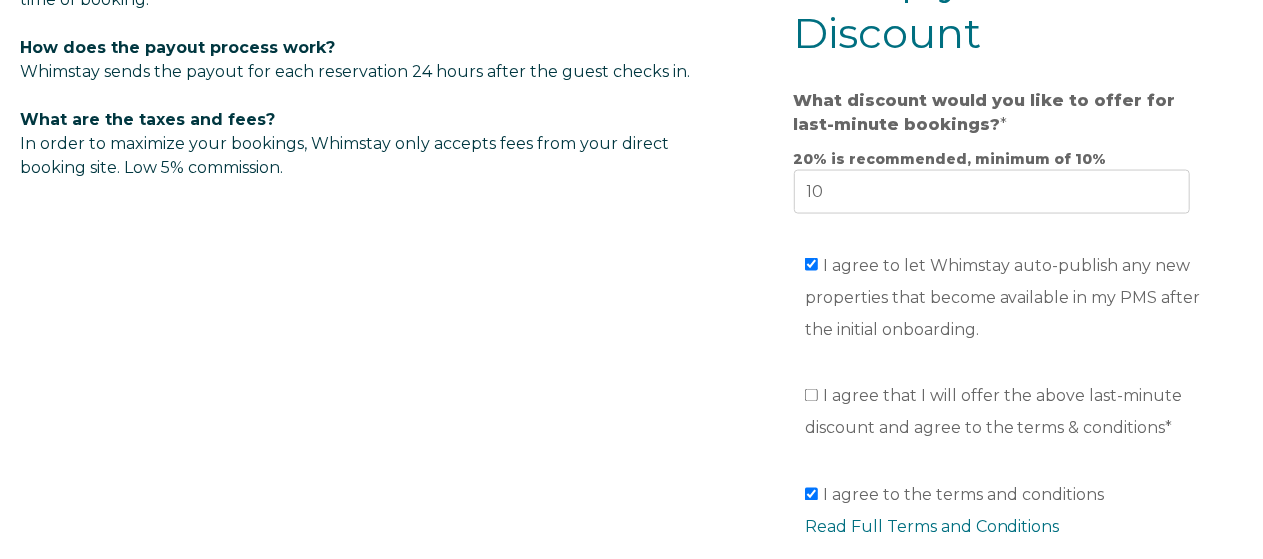 click on "I agree that I will offer the above last-minute discount and agree to the terms & conditions *" at bounding box center (994, 412) 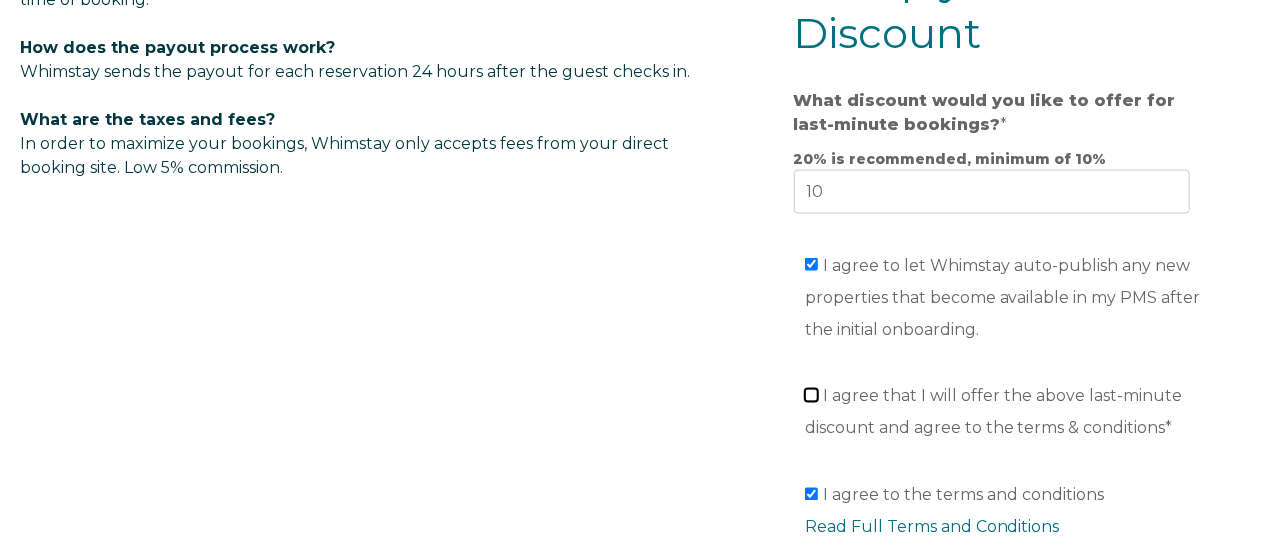 click on "I agree that I will offer the above last-minute discount and agree to the terms & conditions *" at bounding box center (811, 395) 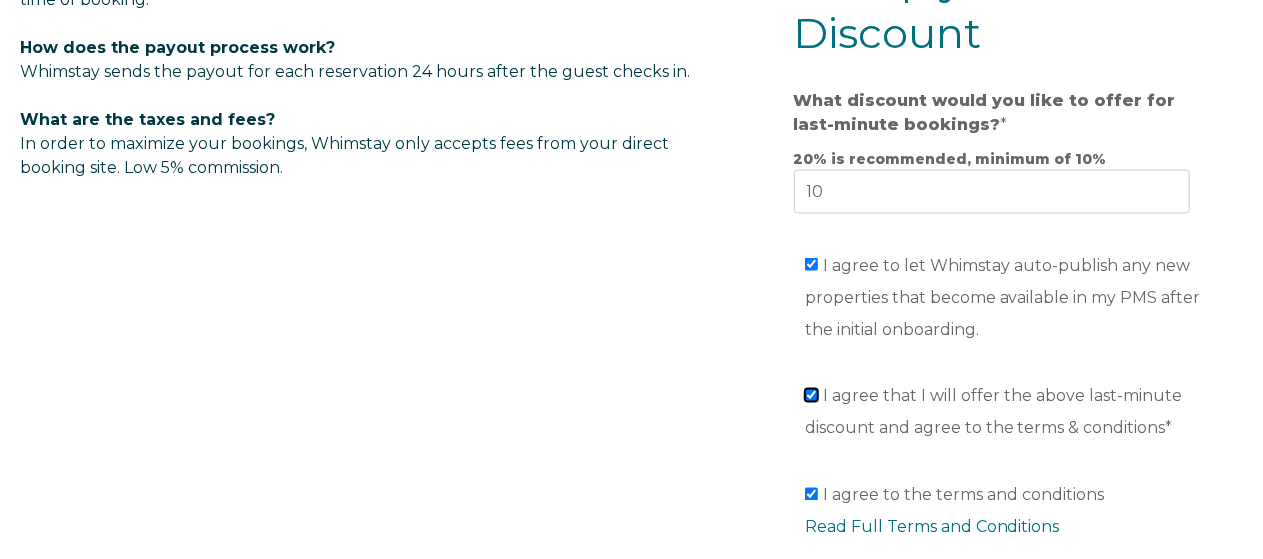 checkbox on "true" 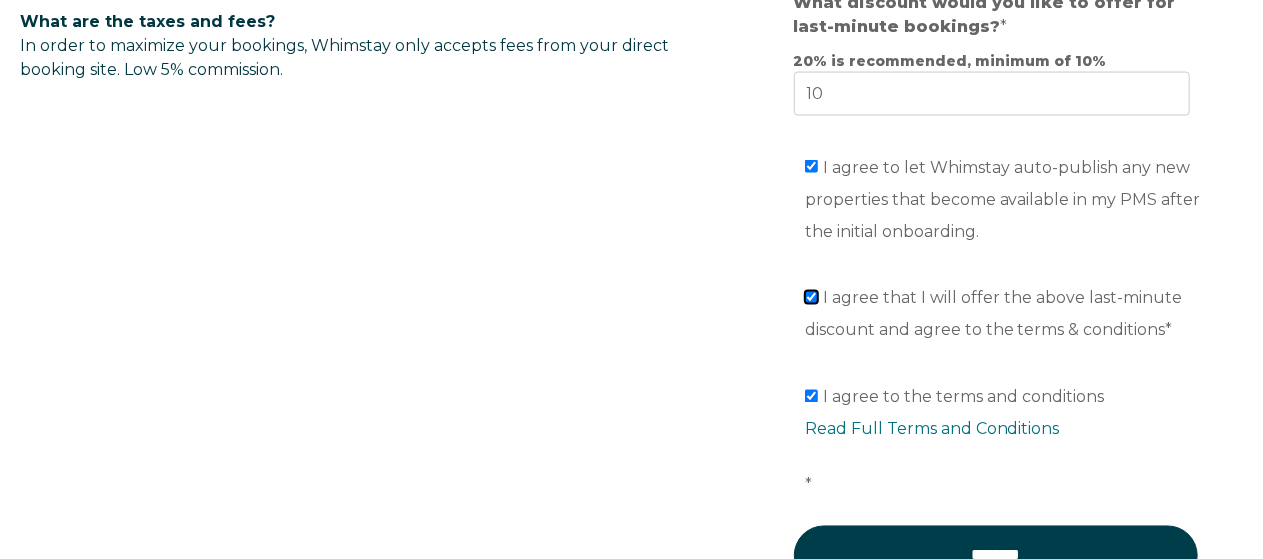scroll, scrollTop: 1628, scrollLeft: 0, axis: vertical 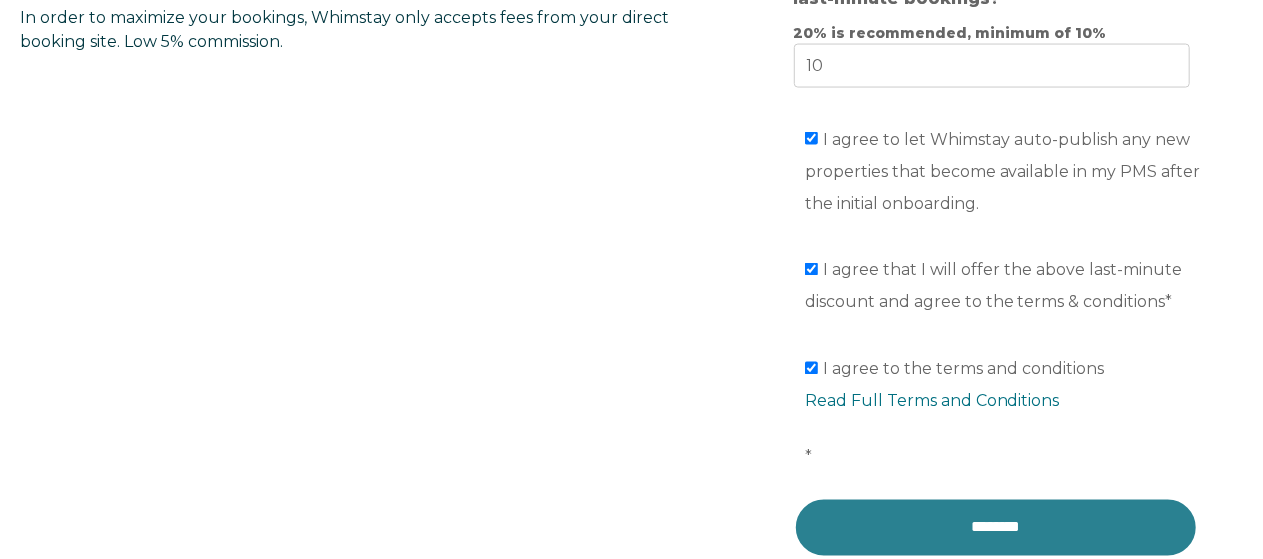click on "********" at bounding box center (996, 528) 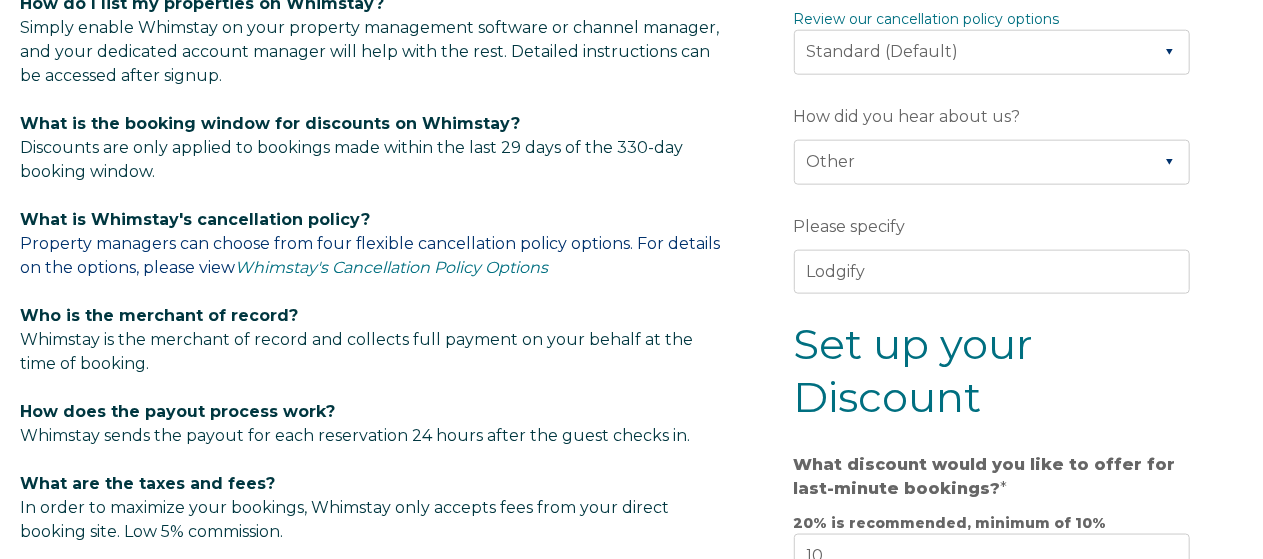 scroll, scrollTop: 648, scrollLeft: 0, axis: vertical 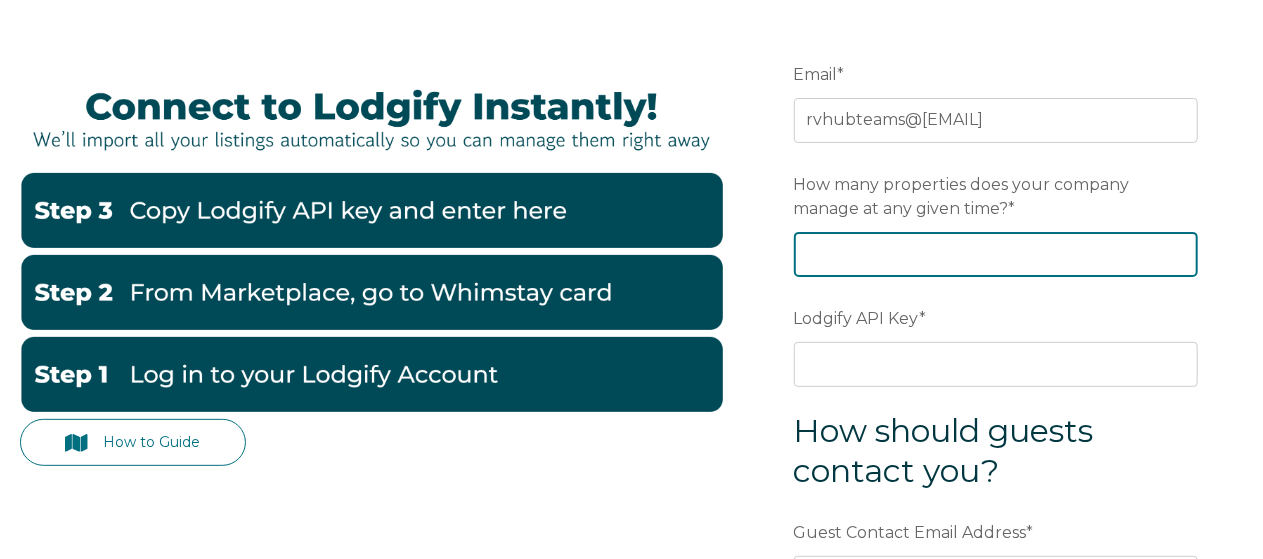 click on "How many properties does your company manage at any given time? *" at bounding box center (996, 254) 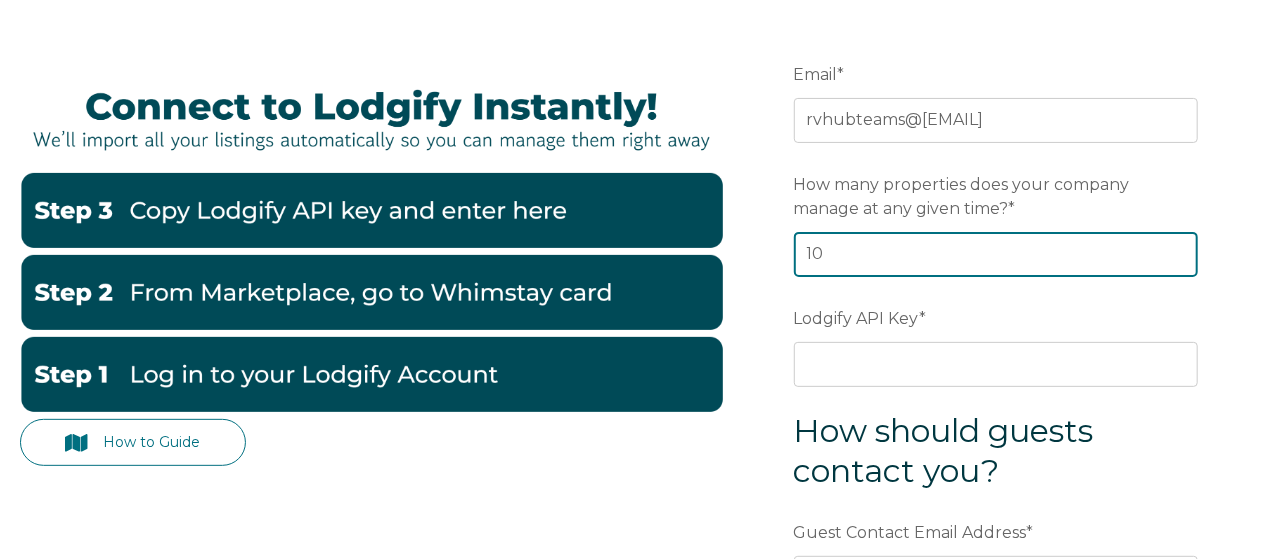 type on "10" 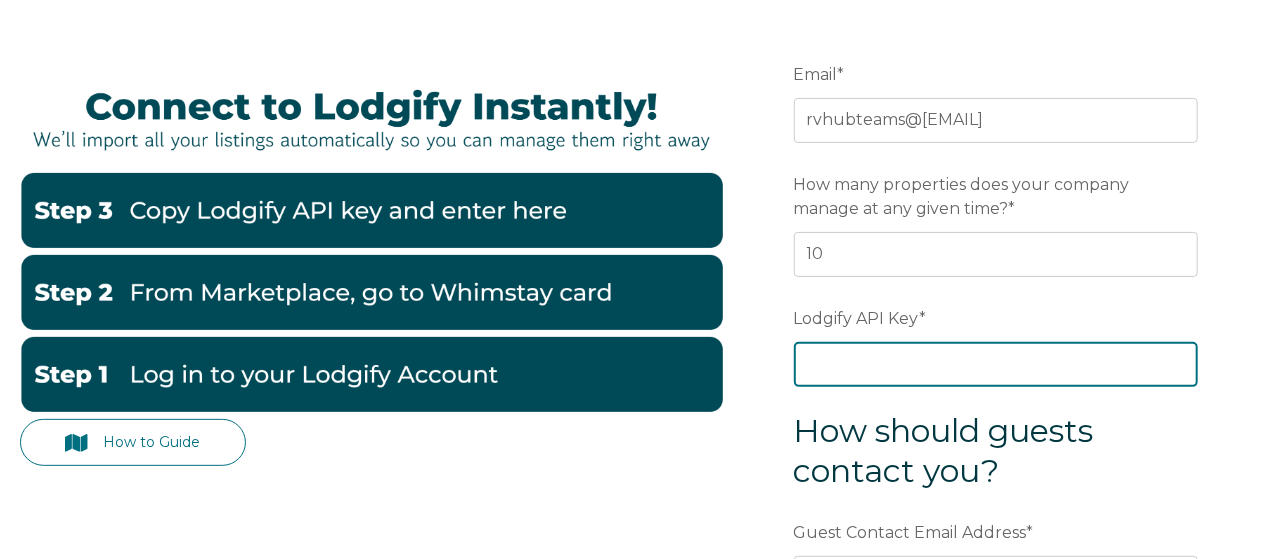 click on "Lodgify API Key *" at bounding box center [996, 364] 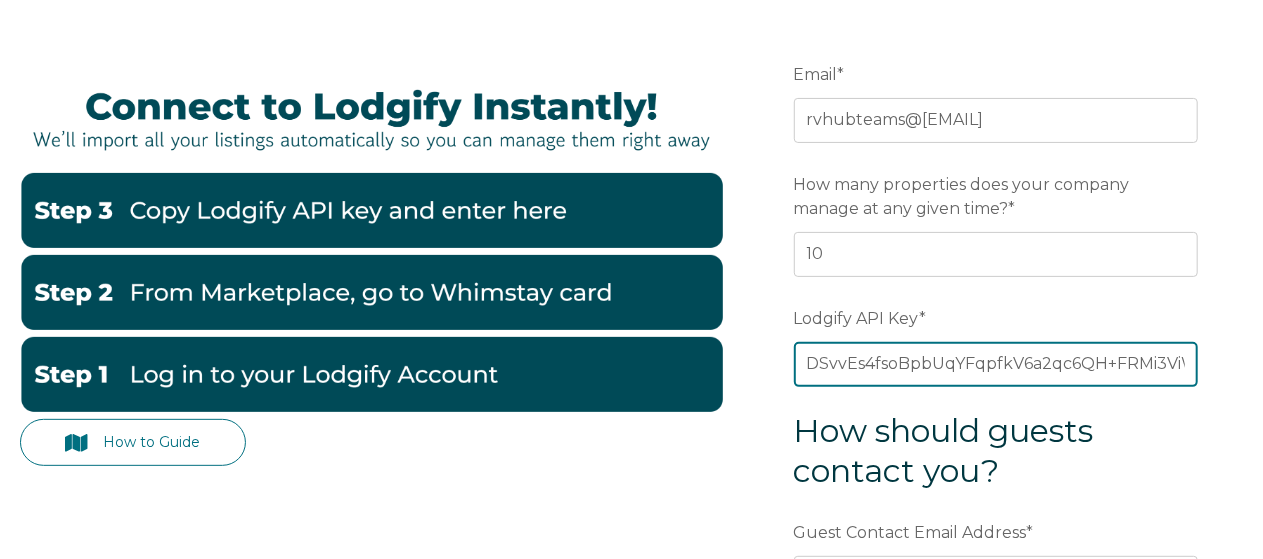 scroll, scrollTop: 0, scrollLeft: 257, axis: horizontal 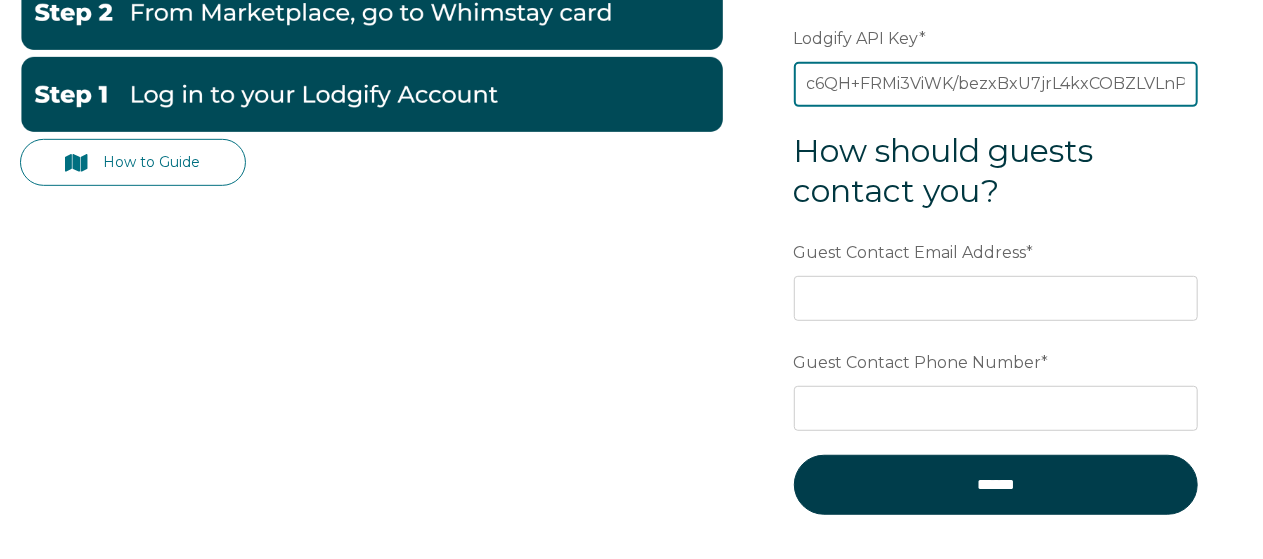 type on "DSvvEs4fsoBpbUqYFqpfkV6a2qc6QH+FRMi3ViWK/bezxBxU7jrL4kxCOBZLVLnP" 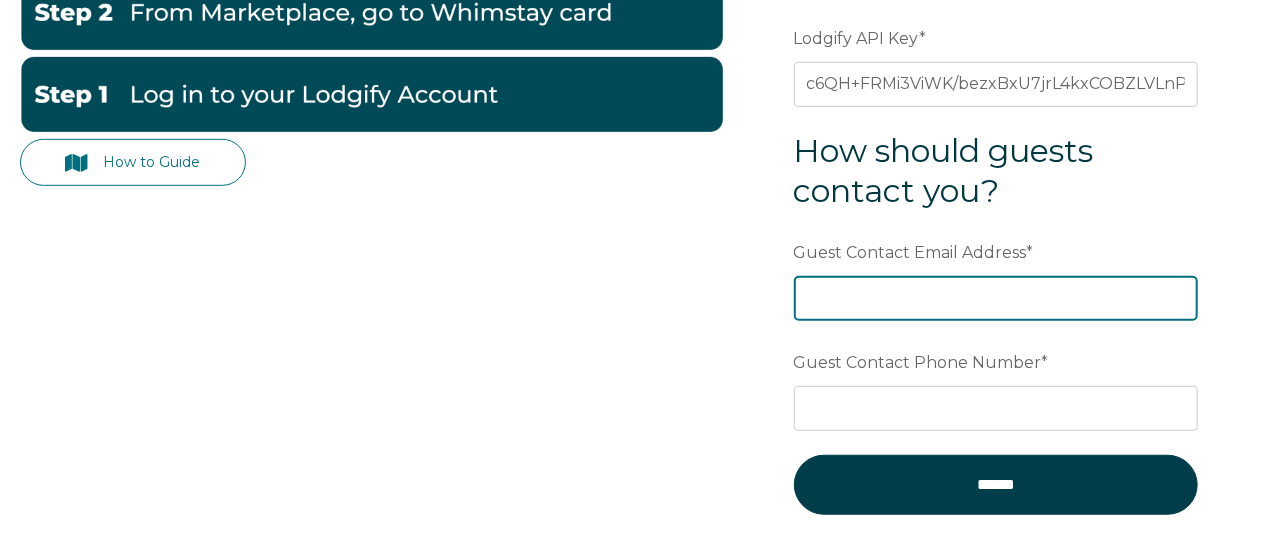 scroll, scrollTop: 0, scrollLeft: 0, axis: both 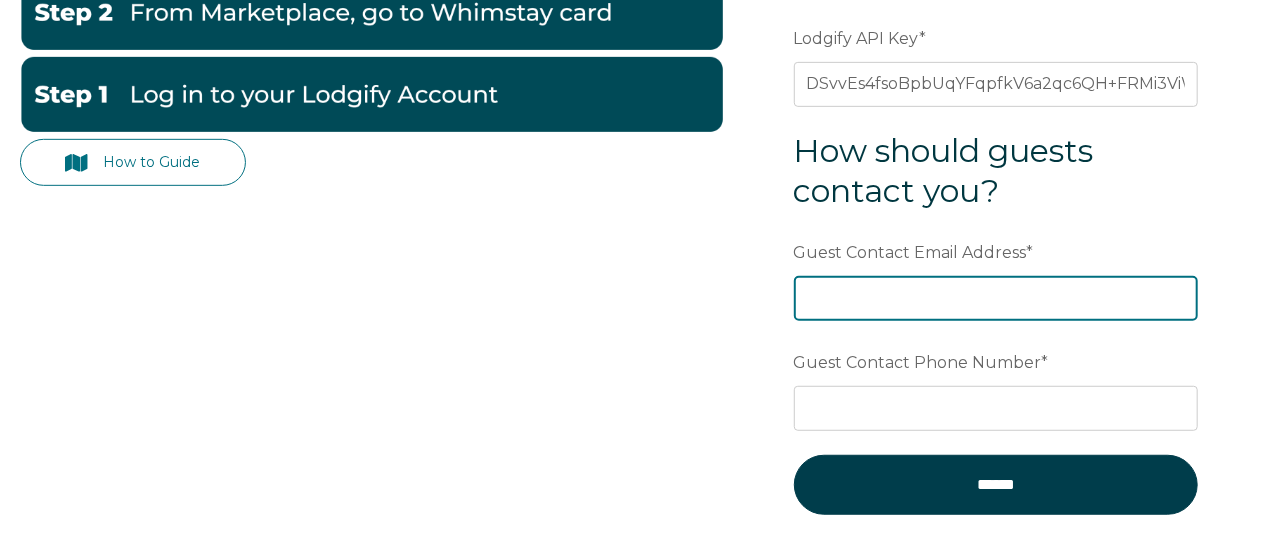 click on "Guest Contact Email Address *" at bounding box center (996, 298) 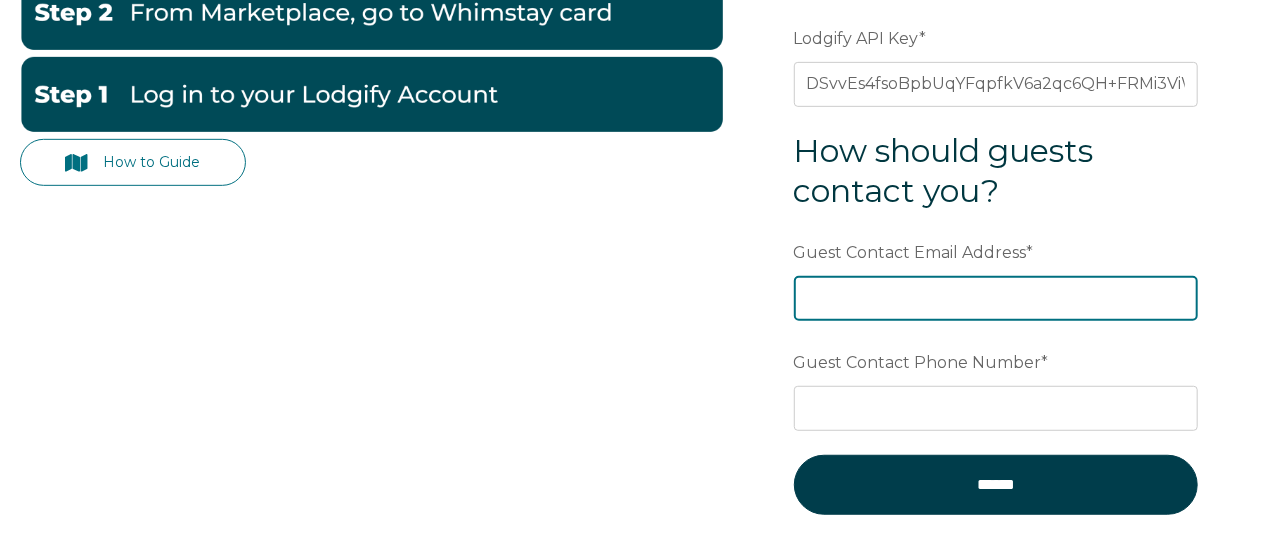 type on "rvhubteams@[EMAIL]" 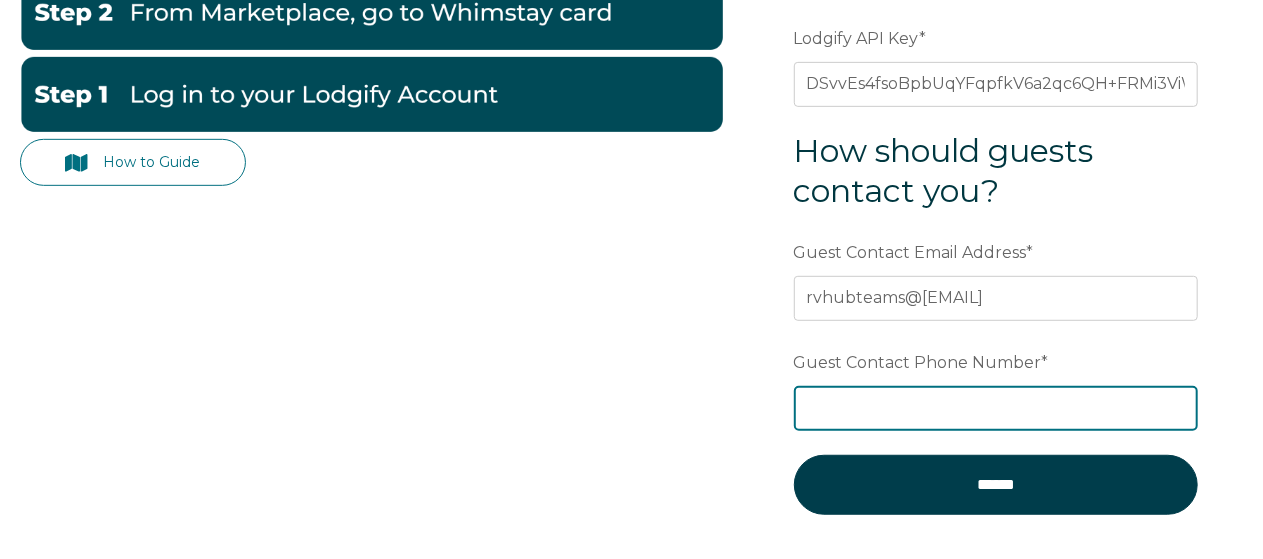 click on "Guest Contact Phone Number *" at bounding box center (996, 408) 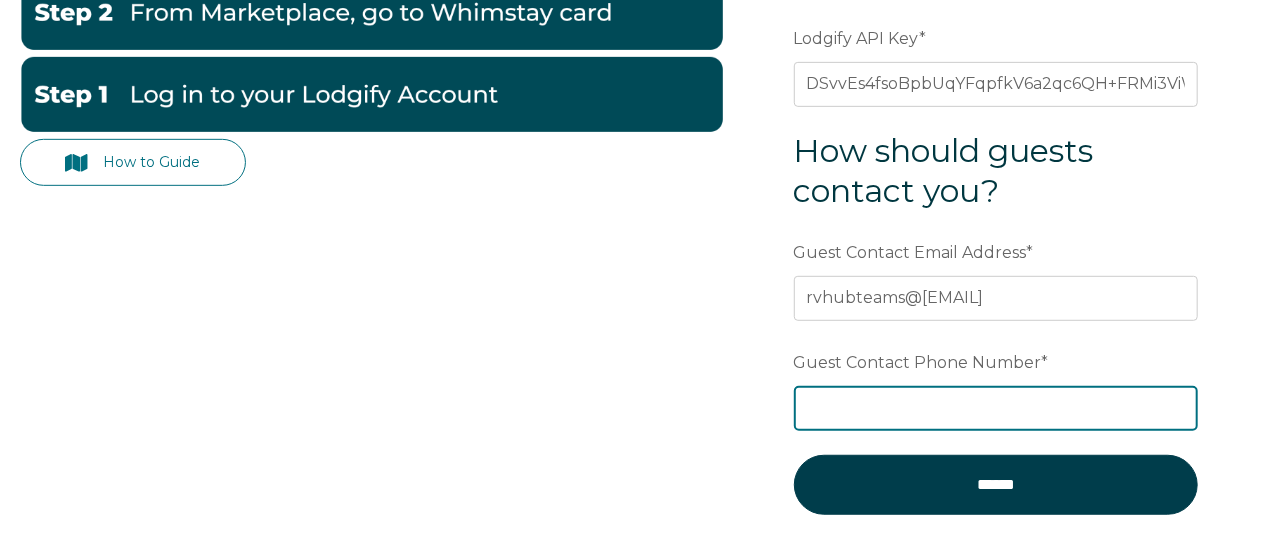 click on "Guest Contact Phone Number *" at bounding box center (996, 408) 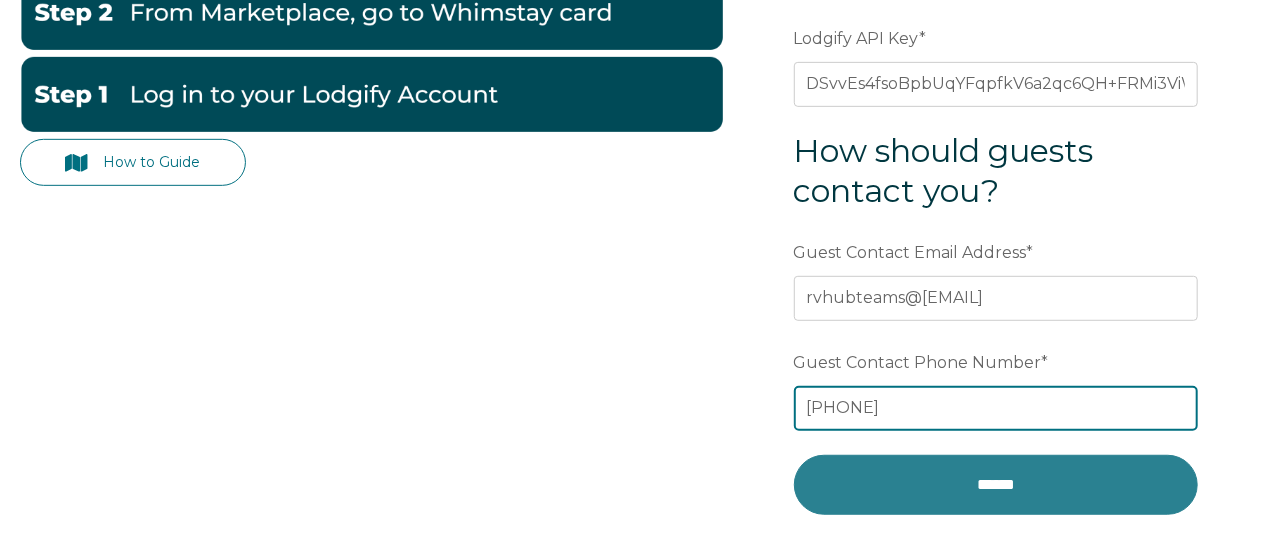 type on "[PHONE]" 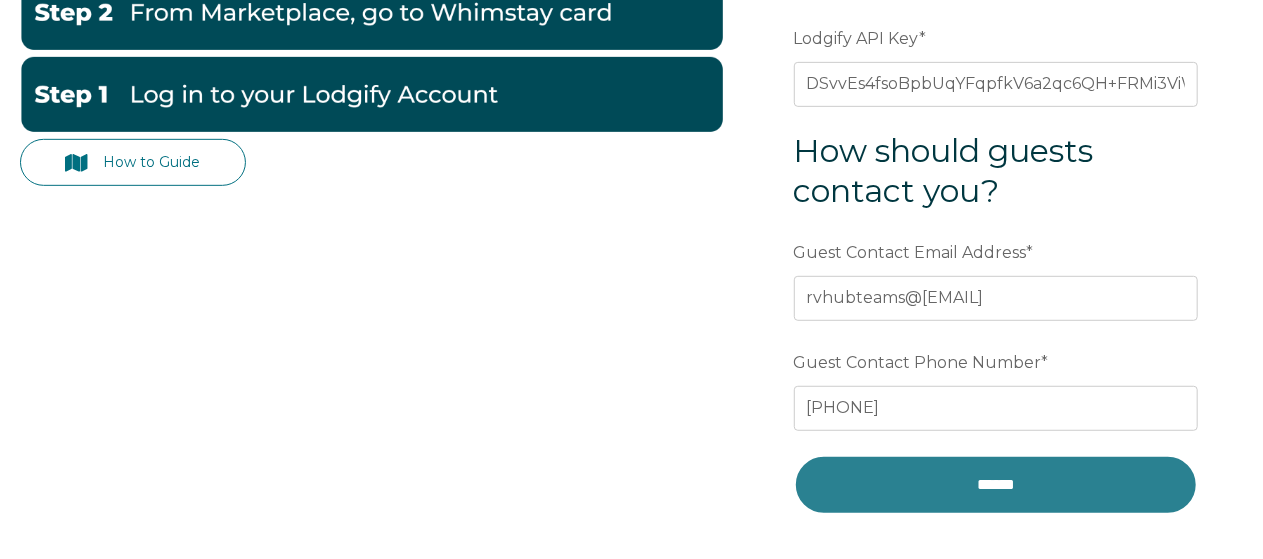 drag, startPoint x: 936, startPoint y: 483, endPoint x: 952, endPoint y: 483, distance: 16 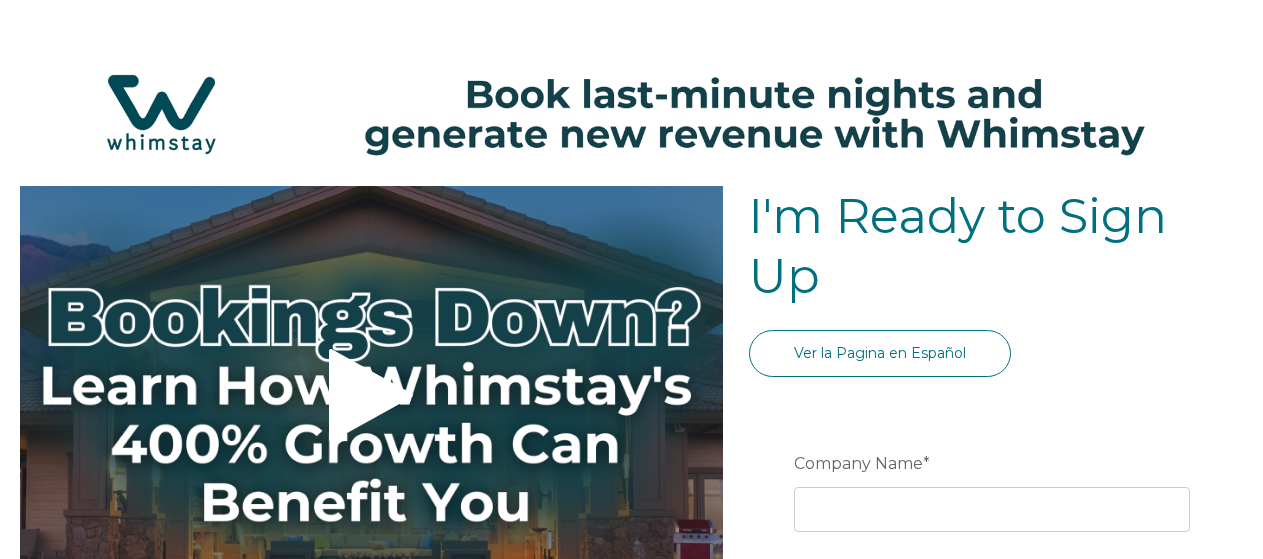 select on "US" 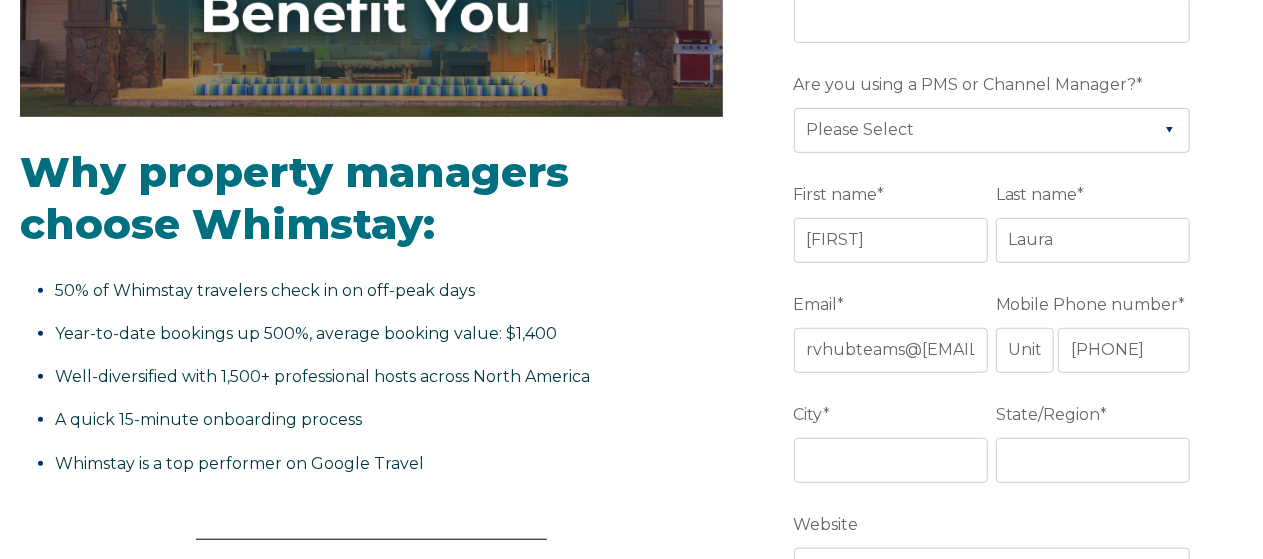 scroll, scrollTop: 978, scrollLeft: 0, axis: vertical 